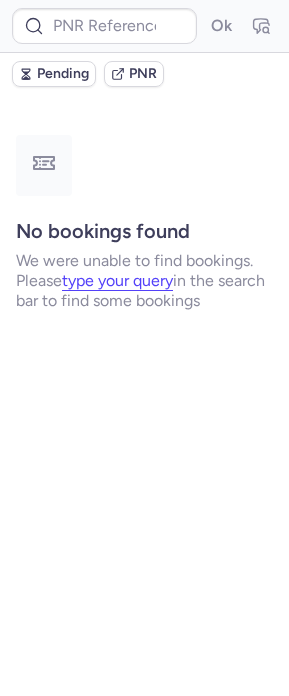 scroll, scrollTop: 0, scrollLeft: 0, axis: both 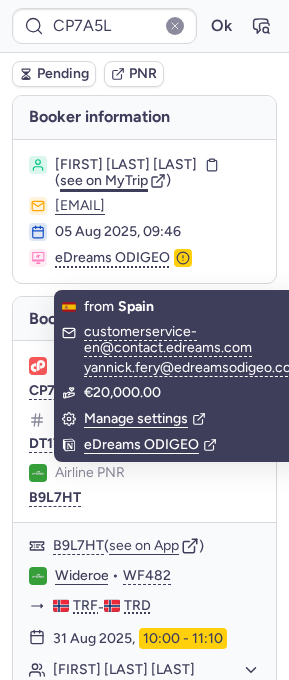 click on "see on MyTrip" at bounding box center (104, 180) 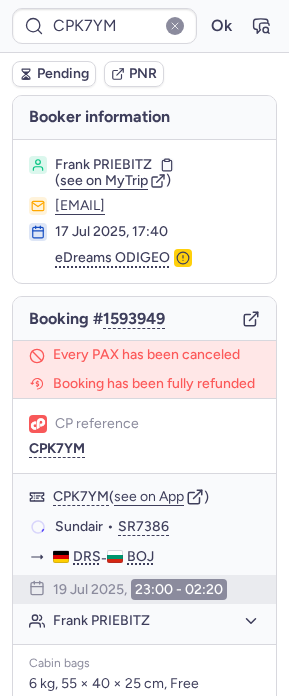 type on "CP7UH9" 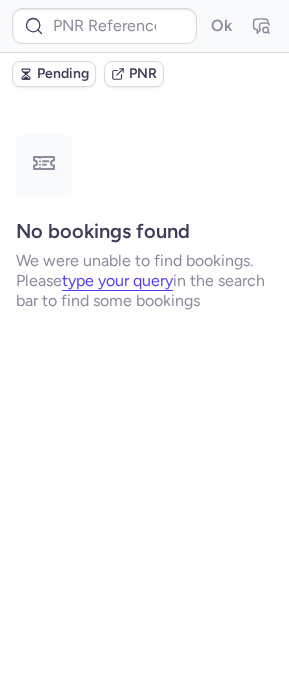 scroll, scrollTop: 0, scrollLeft: 0, axis: both 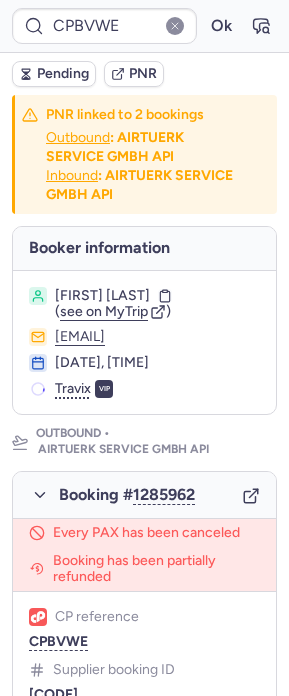 type on "CP5FA5" 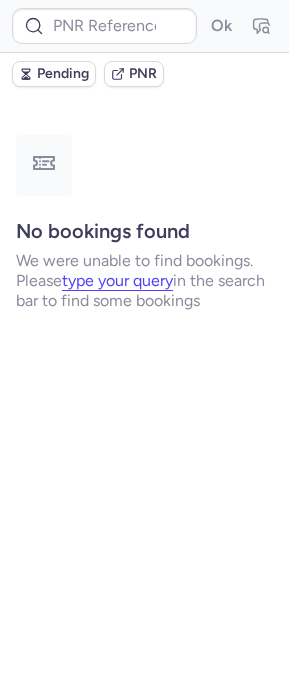 type on "CP7UH9" 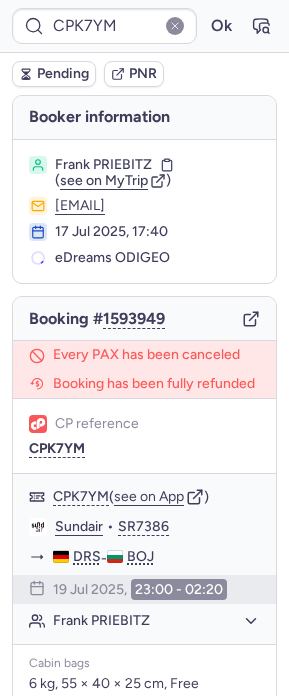 type on "CPC2LS" 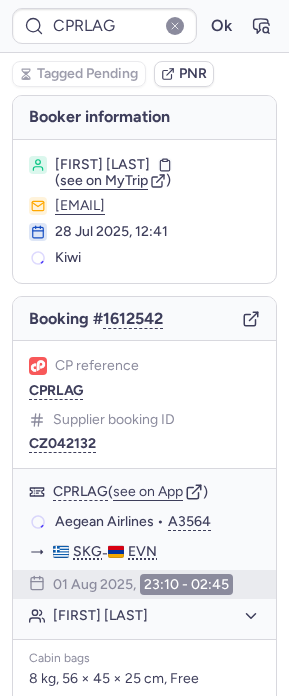 type on "CPK7YM" 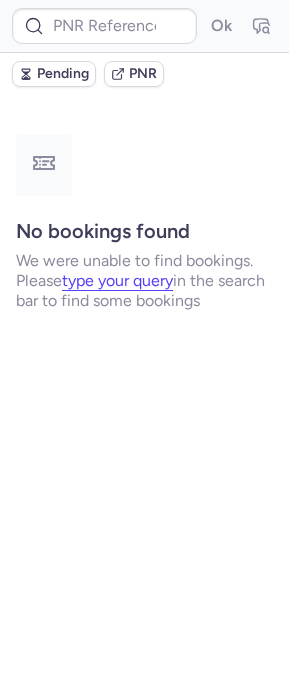 type on "CPK7YM" 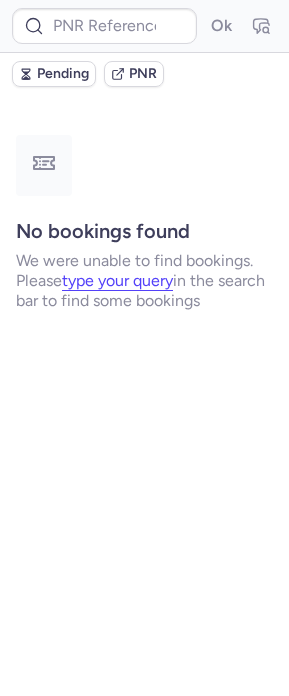 type on "CP585S" 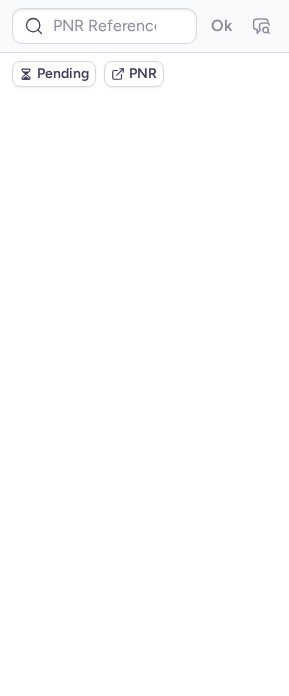 scroll, scrollTop: 0, scrollLeft: 0, axis: both 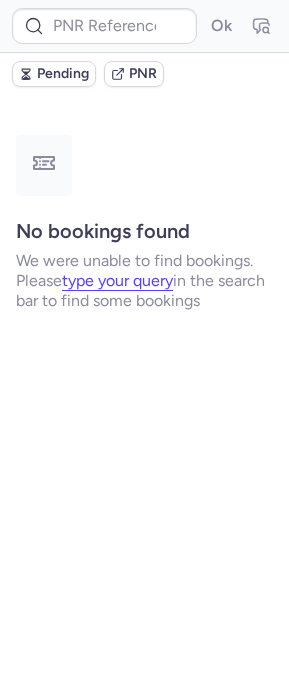 type on "CPC2LS" 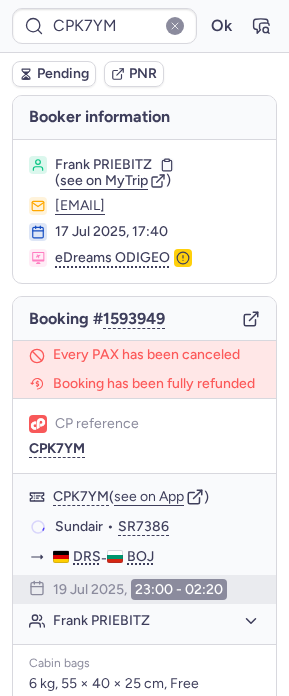 type on "CP5FA5" 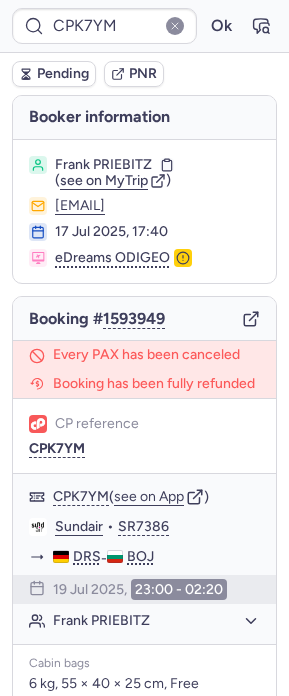 type on "CP5FA5" 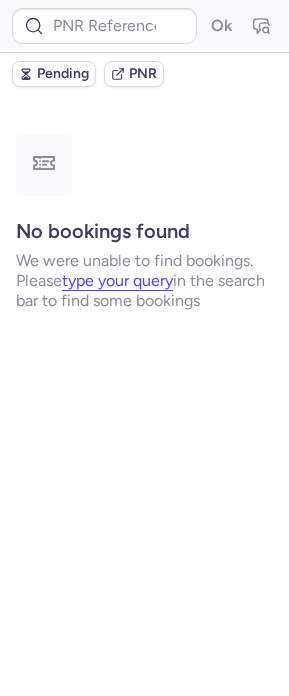 type on "[CODE]" 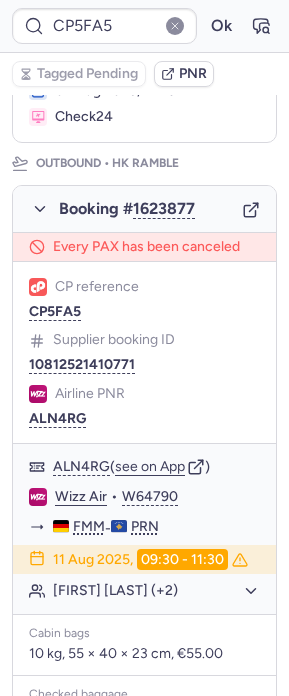 scroll, scrollTop: 0, scrollLeft: 0, axis: both 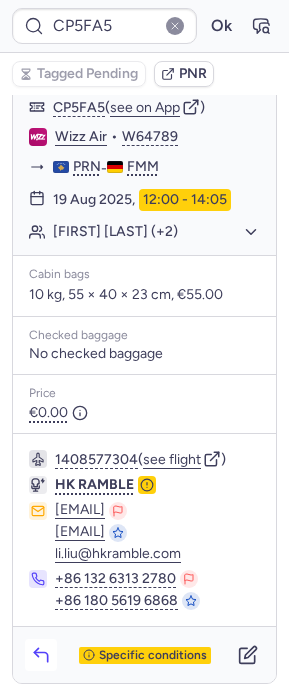 click 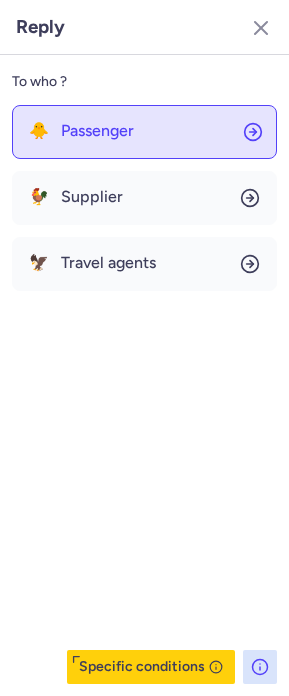 click on "Passenger" at bounding box center [97, 131] 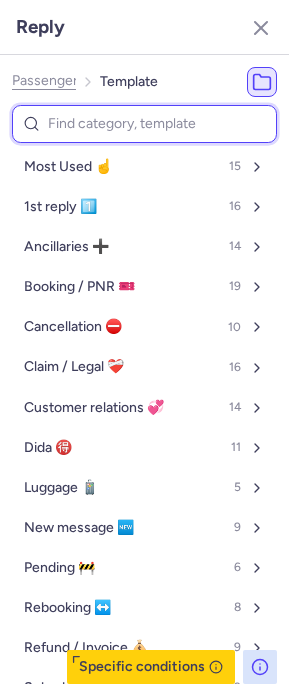 click at bounding box center [144, 124] 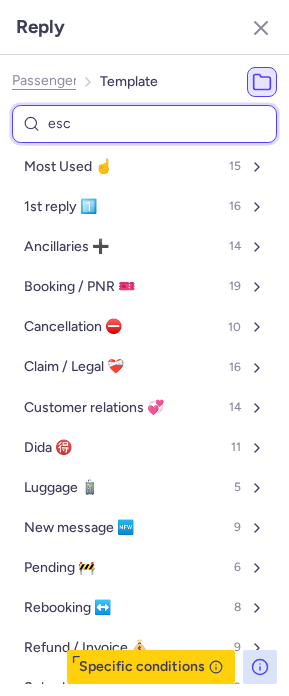 type on "esca" 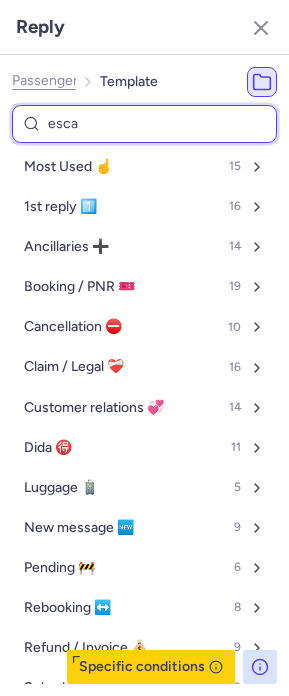 select on "en" 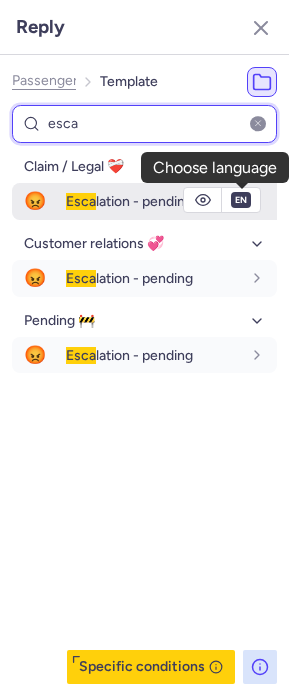 type on "esca" 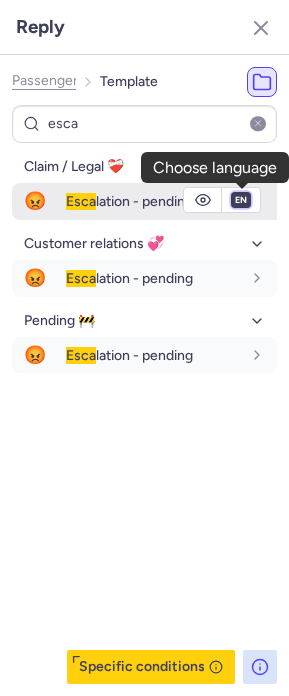 click on "fr en de nl pt es it ru" at bounding box center (241, 200) 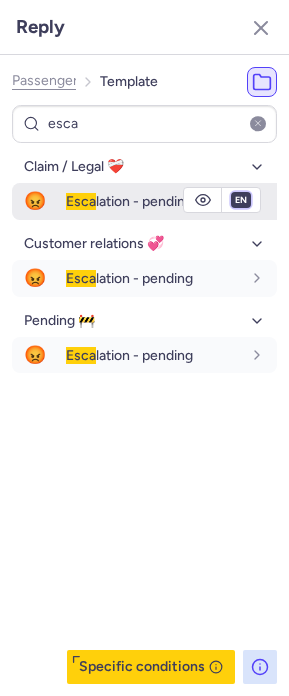 select on "de" 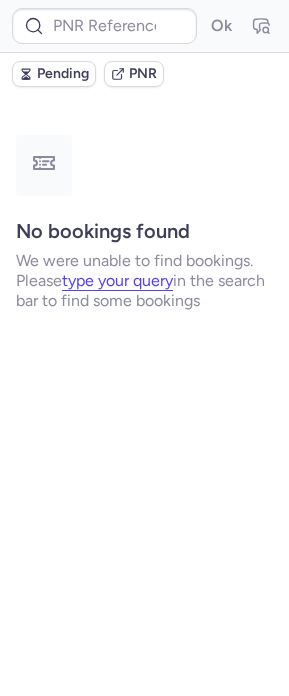 scroll, scrollTop: 0, scrollLeft: 0, axis: both 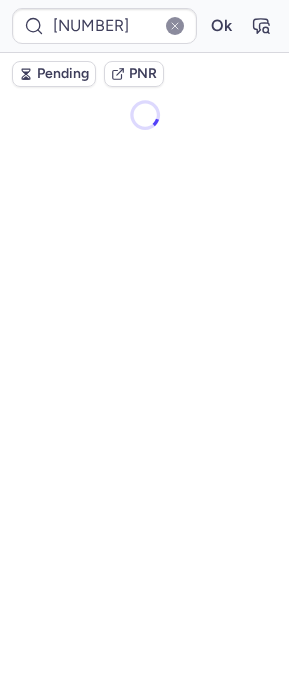 type on "CP5FA5" 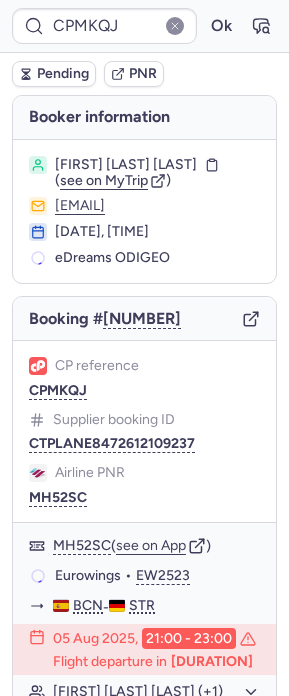 type on "CPDKUO" 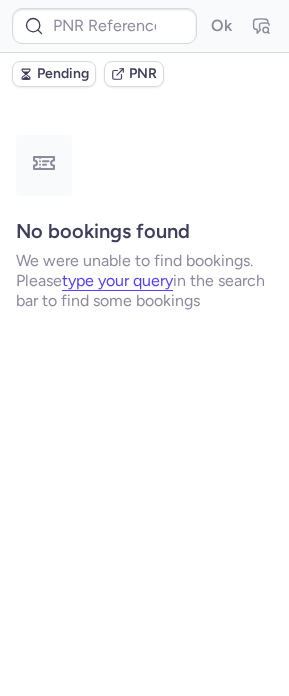 type on "CPK7YM" 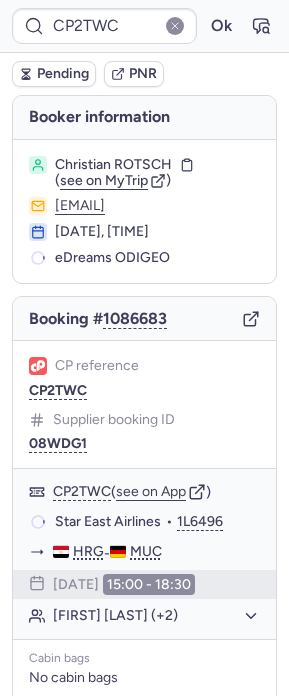 type on "CPK7YM" 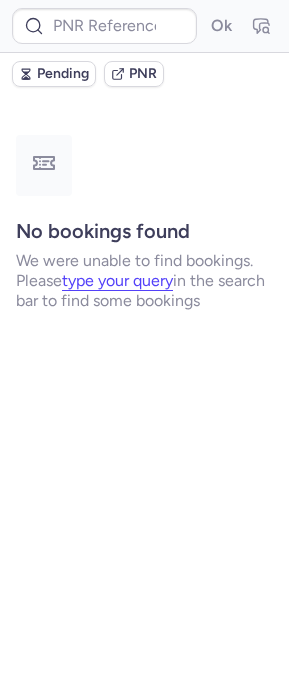 type on "CZ042556" 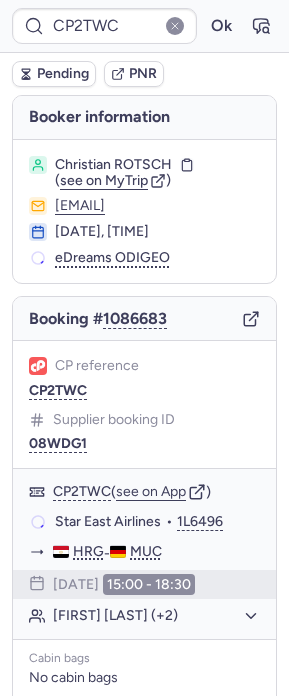 type on "CPBVWE" 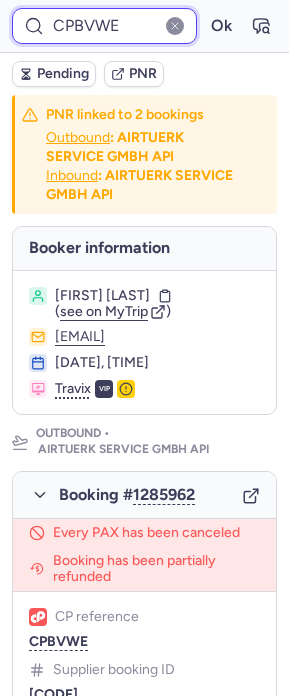 click on "CPBVWE" at bounding box center (104, 26) 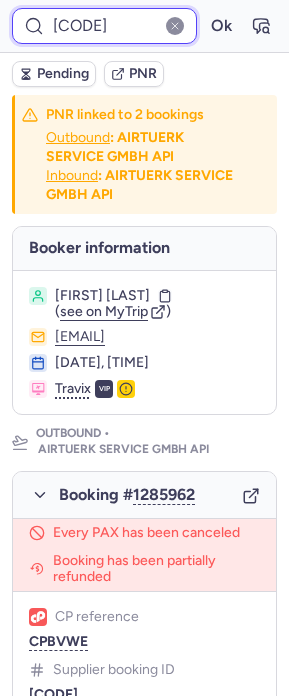 click on "Ok" at bounding box center [221, 26] 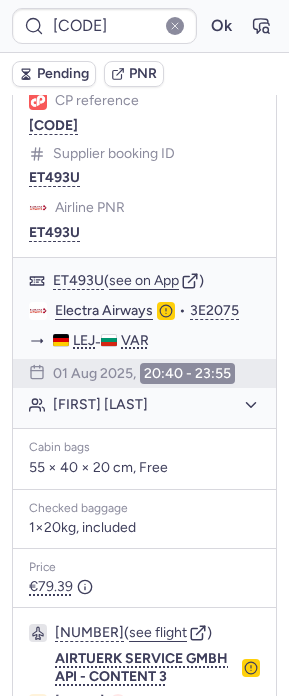 scroll, scrollTop: 1246, scrollLeft: 0, axis: vertical 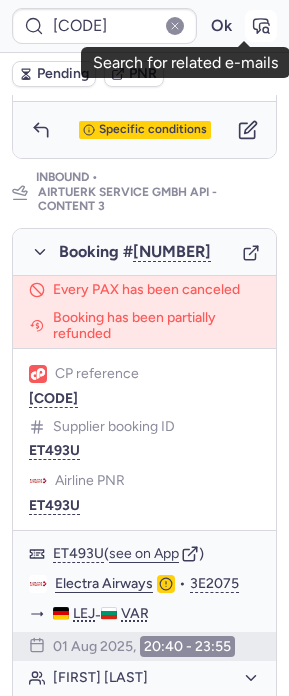 click 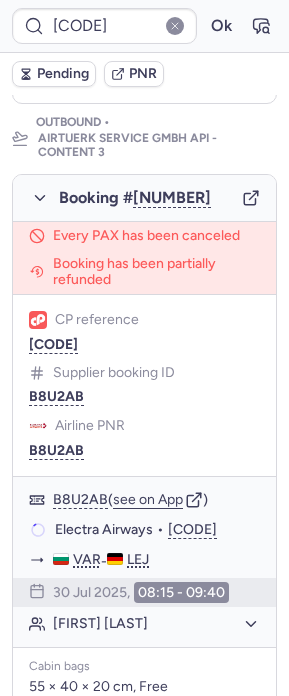scroll, scrollTop: 320, scrollLeft: 0, axis: vertical 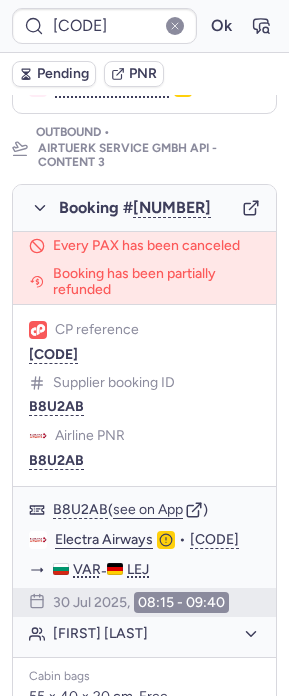 click at bounding box center (251, 207) 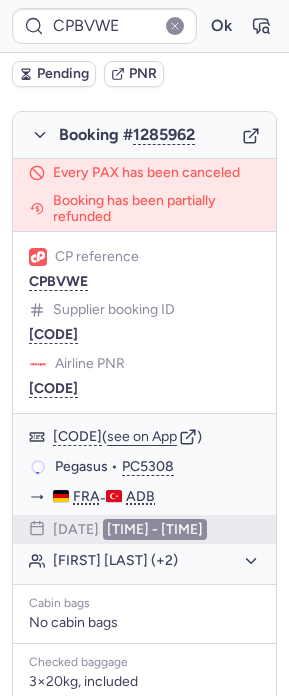 scroll, scrollTop: 282, scrollLeft: 0, axis: vertical 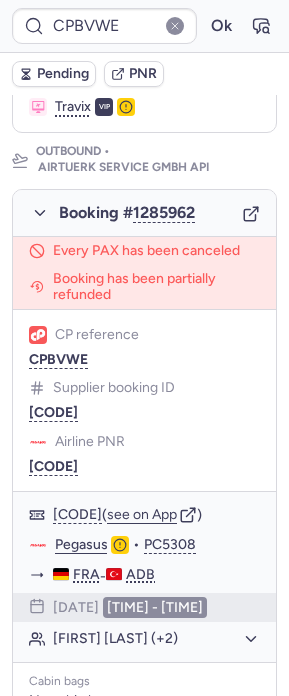 type on "CP9KFH" 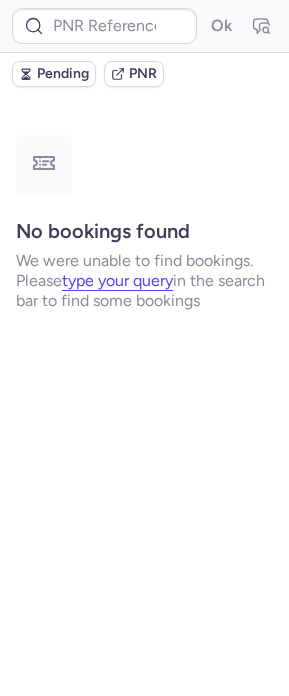 scroll, scrollTop: 0, scrollLeft: 0, axis: both 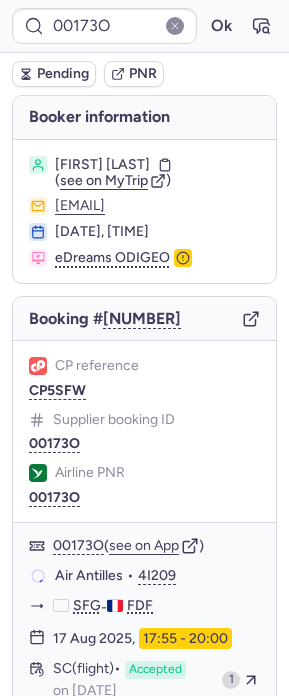 type on "CP5FA5" 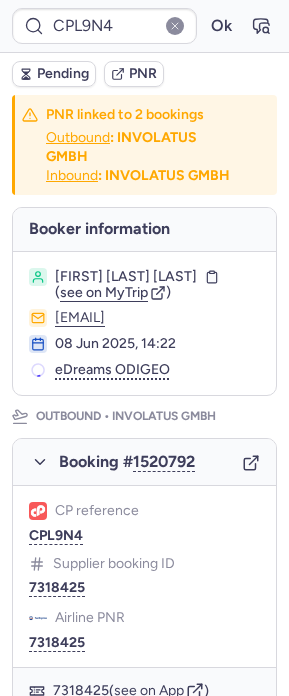 type on "CPK7YM" 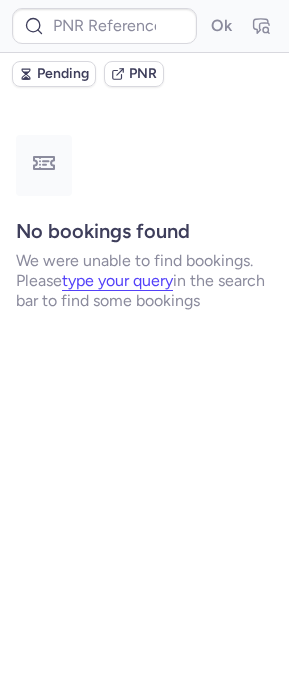 type on "CPK7YM" 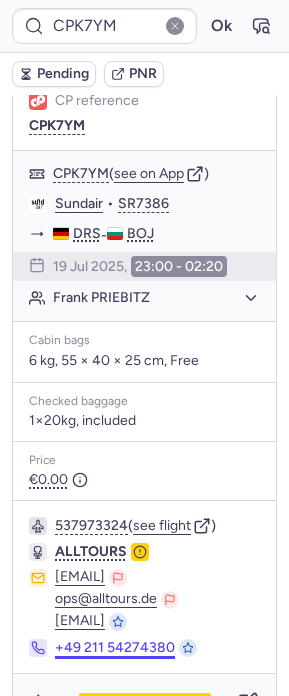 scroll, scrollTop: 377, scrollLeft: 0, axis: vertical 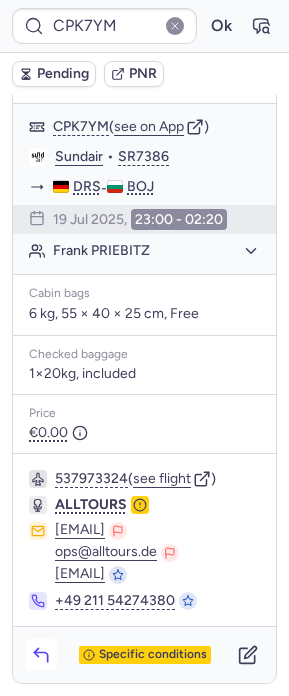 click 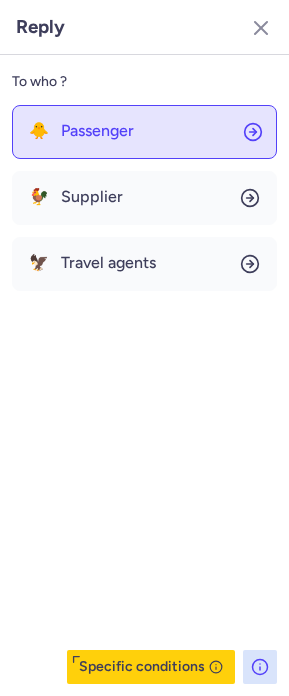 click on "🐥 Passenger" 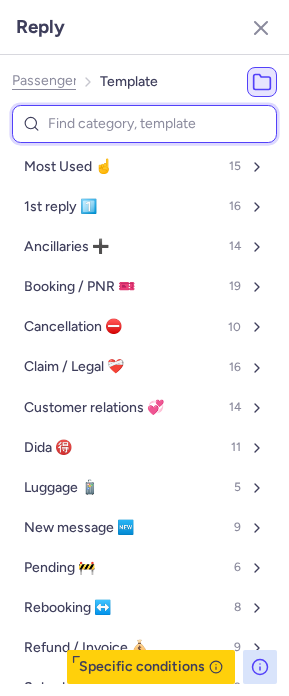 click at bounding box center [144, 124] 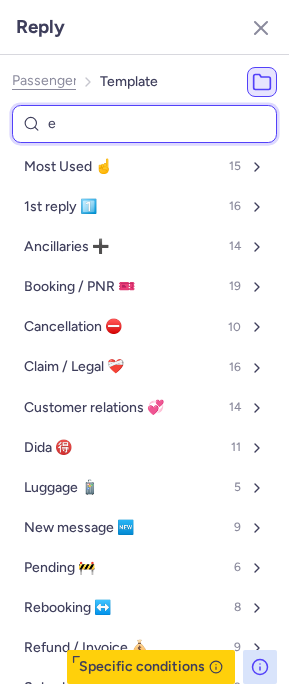 type on "es" 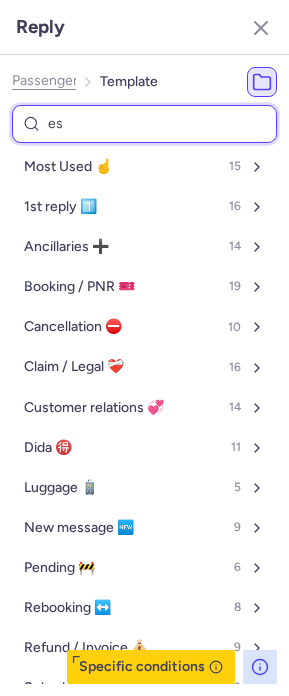 select on "en" 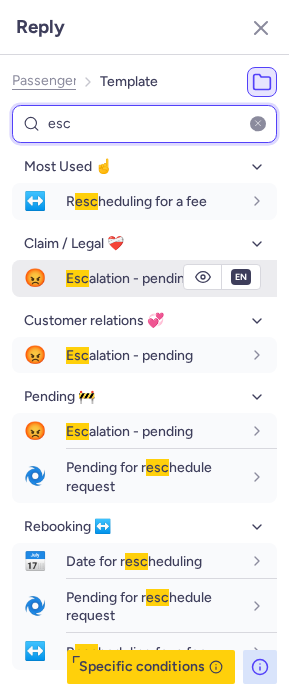 type on "esc" 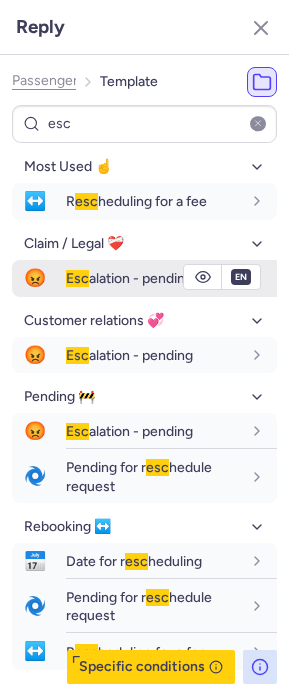 click on "😡" at bounding box center [35, 278] 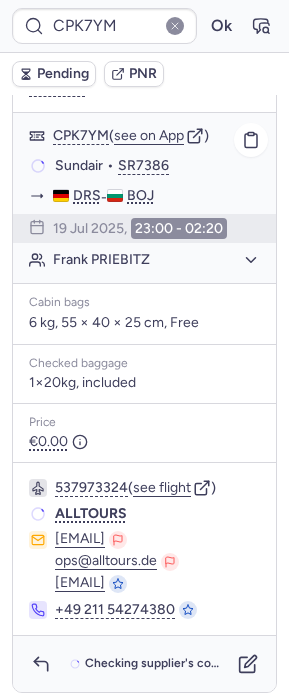 scroll, scrollTop: 355, scrollLeft: 0, axis: vertical 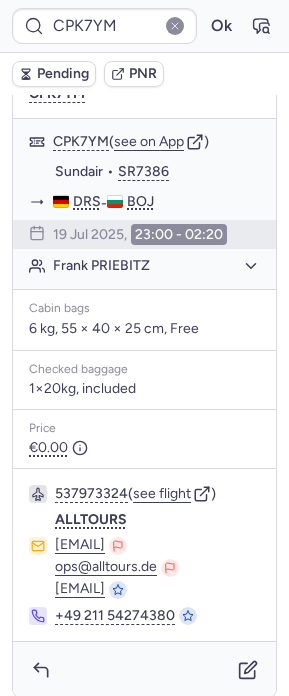 click on "Pending" at bounding box center (63, 74) 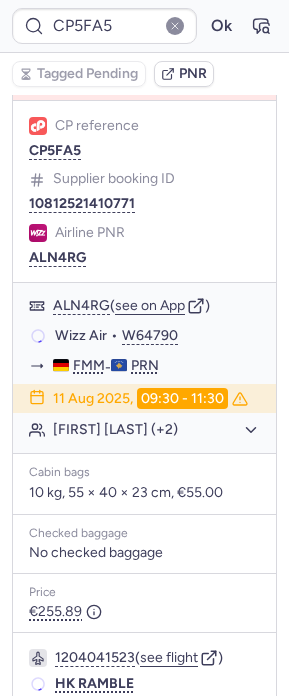 scroll, scrollTop: 355, scrollLeft: 0, axis: vertical 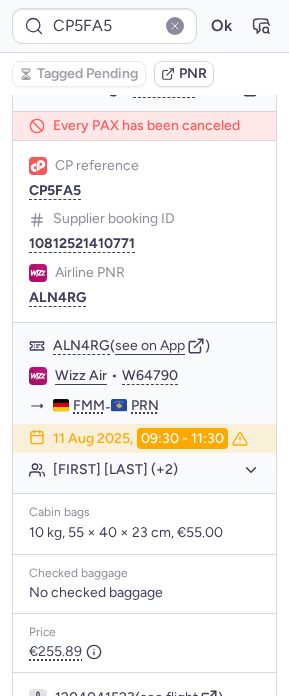 type on "CPBVWE" 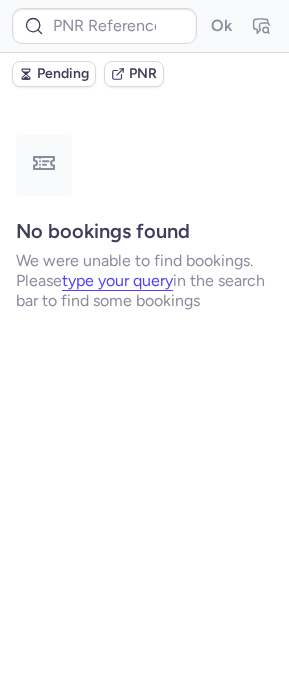 scroll, scrollTop: 0, scrollLeft: 0, axis: both 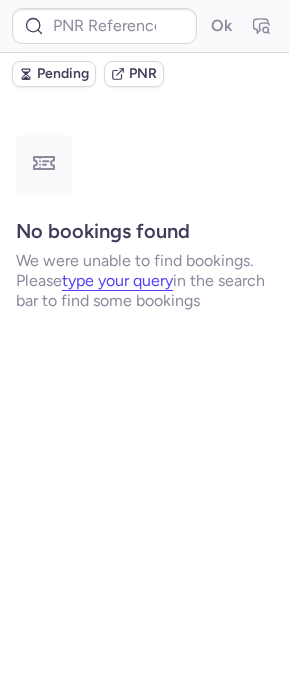 type on "CP2TWC" 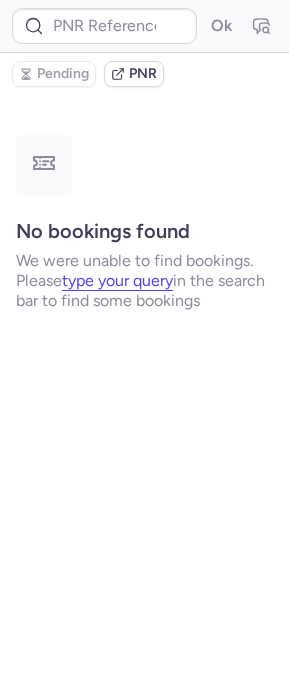 type on "CPWZQS" 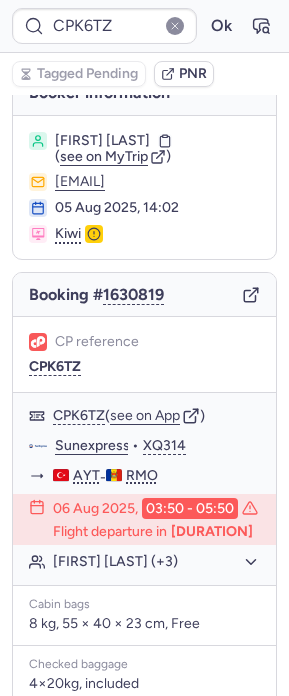 scroll, scrollTop: 51, scrollLeft: 0, axis: vertical 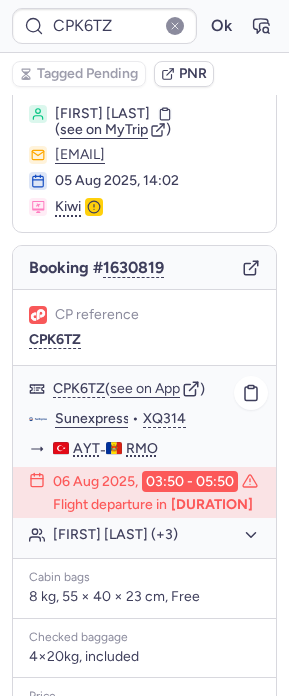 click on "[FIRST] [LAST] (+3)" 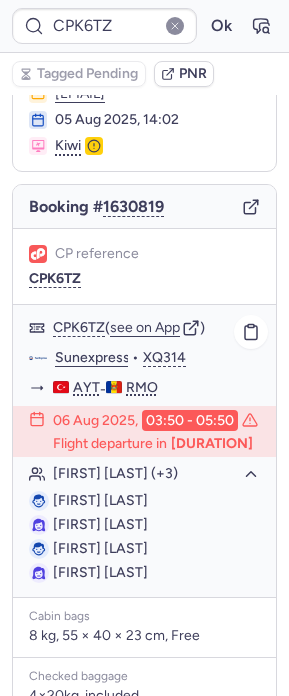 scroll, scrollTop: 0, scrollLeft: 0, axis: both 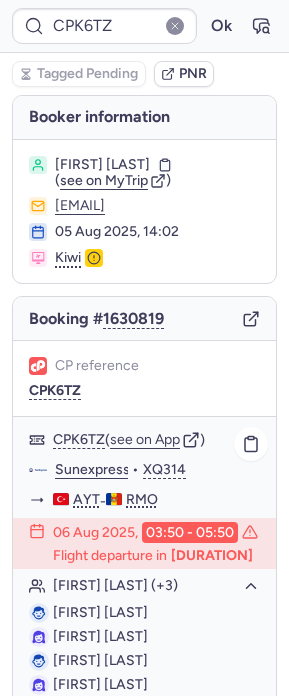 type on "[CODE]" 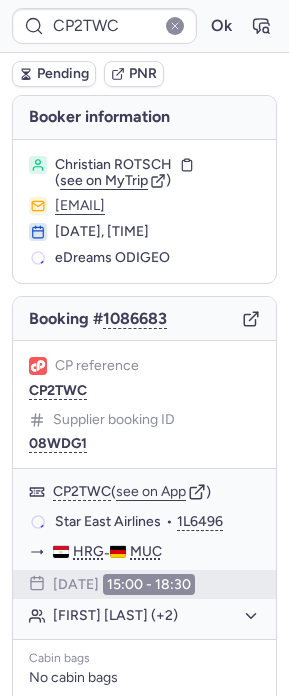 type on "CPBVWE" 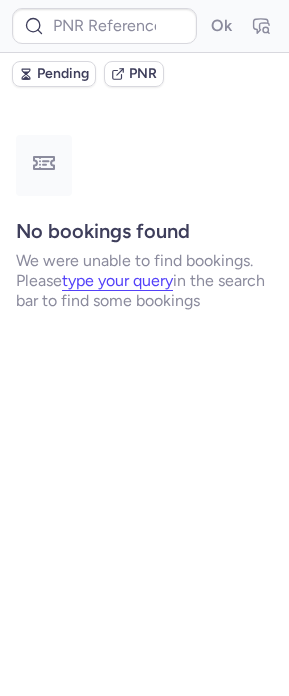 type on "CPWZQS" 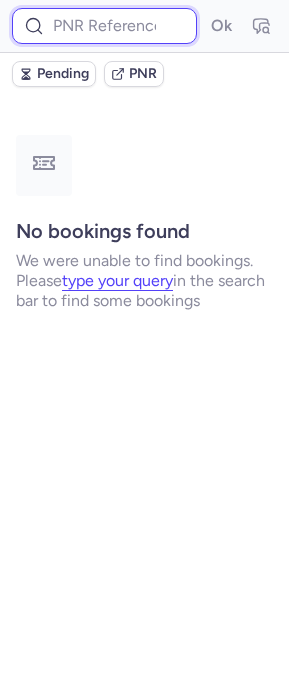 click at bounding box center (104, 26) 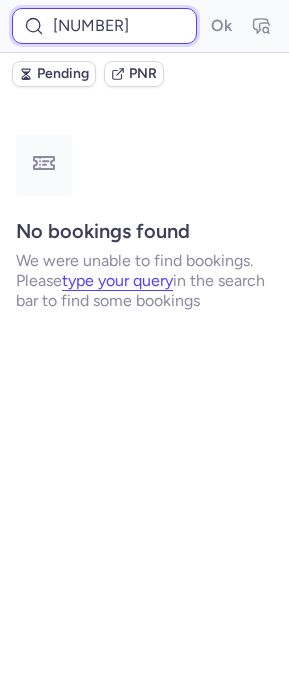 scroll, scrollTop: 0, scrollLeft: 63, axis: horizontal 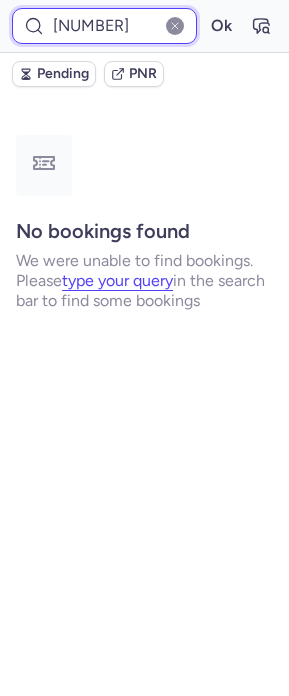 type on "[NUMBER]" 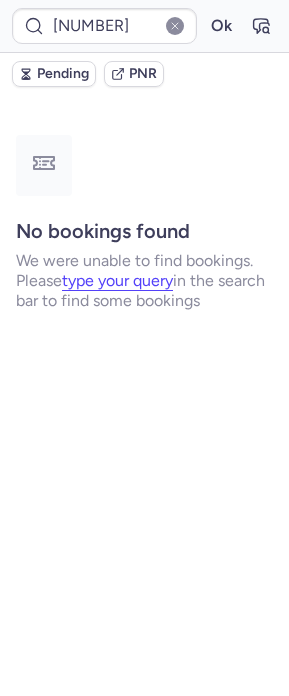 scroll, scrollTop: 0, scrollLeft: 0, axis: both 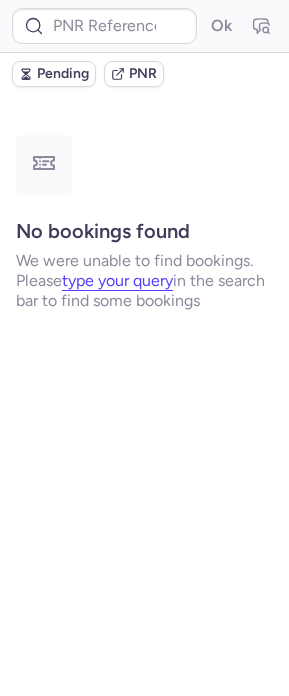 click on "Ok" at bounding box center (144, 26) 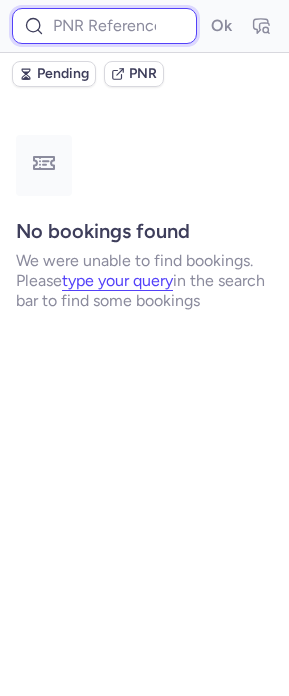 click at bounding box center [104, 26] 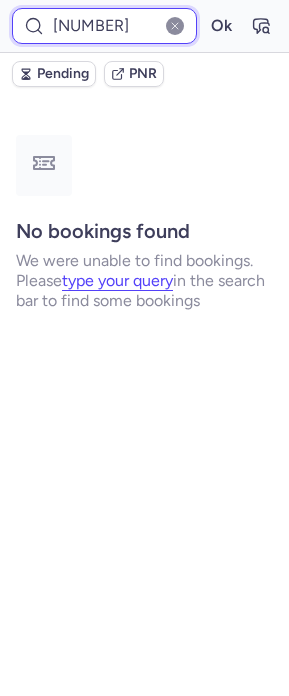scroll, scrollTop: 0, scrollLeft: 65, axis: horizontal 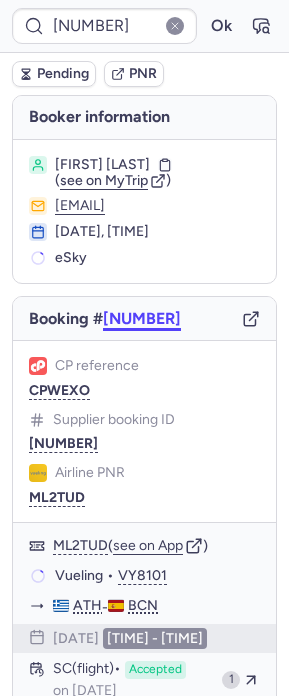click on "[NUMBER]" at bounding box center (142, 319) 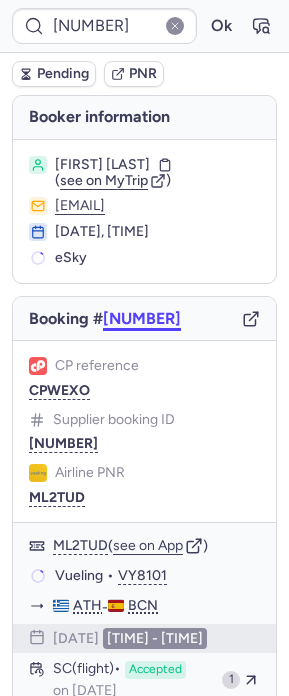 scroll, scrollTop: 0, scrollLeft: 0, axis: both 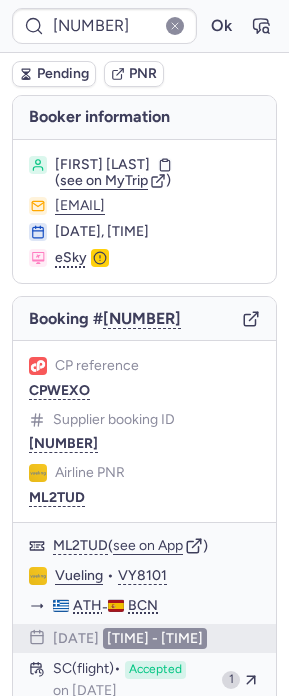 click on "CP reference [CODE]" 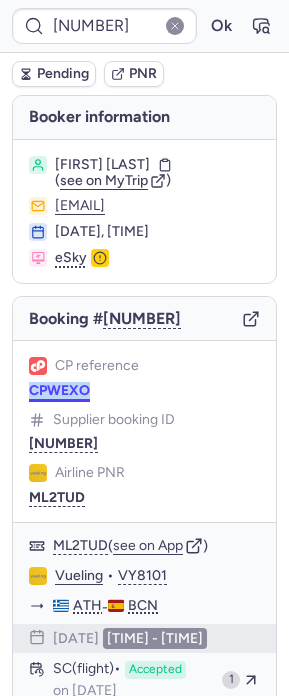 click on "CP reference [CODE]" 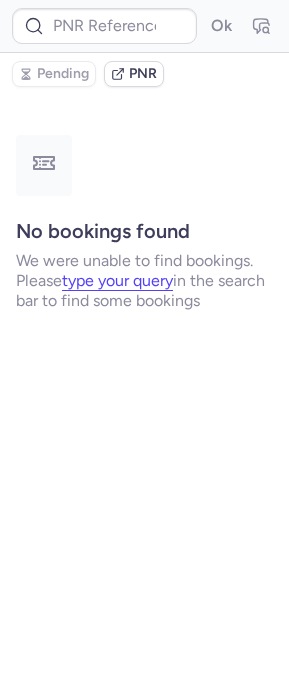 type on "CPANYL" 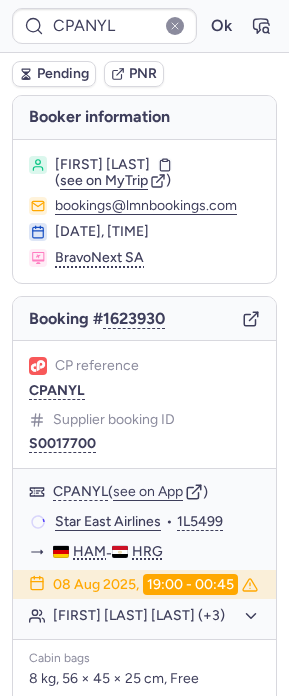 type 